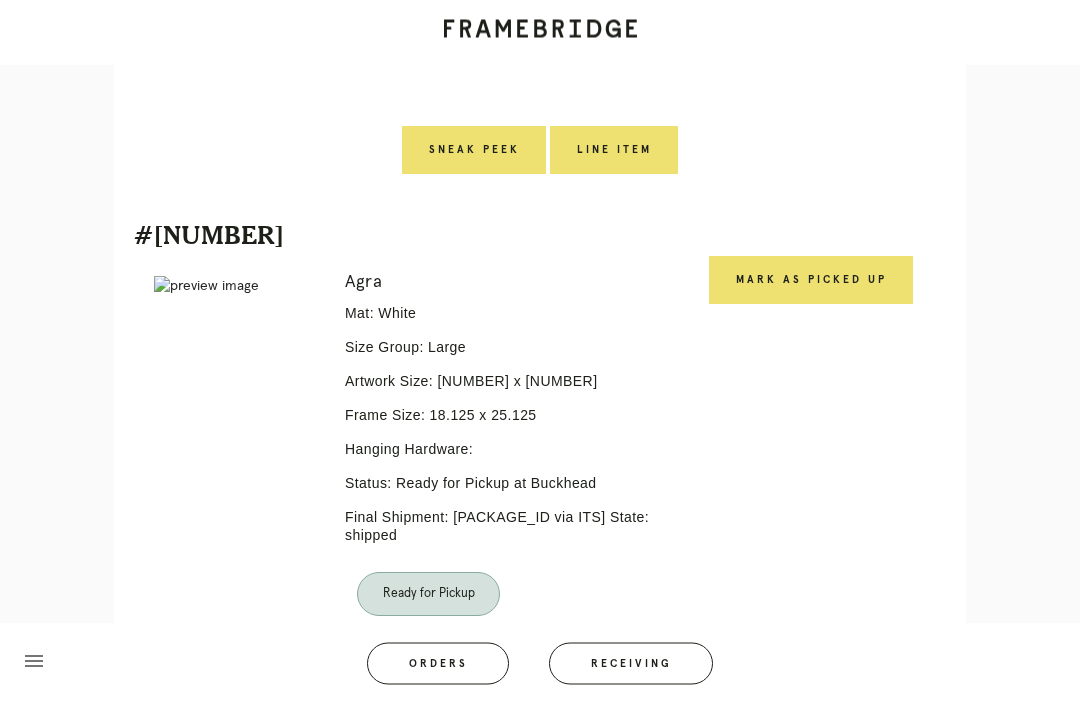 scroll, scrollTop: 2050, scrollLeft: 0, axis: vertical 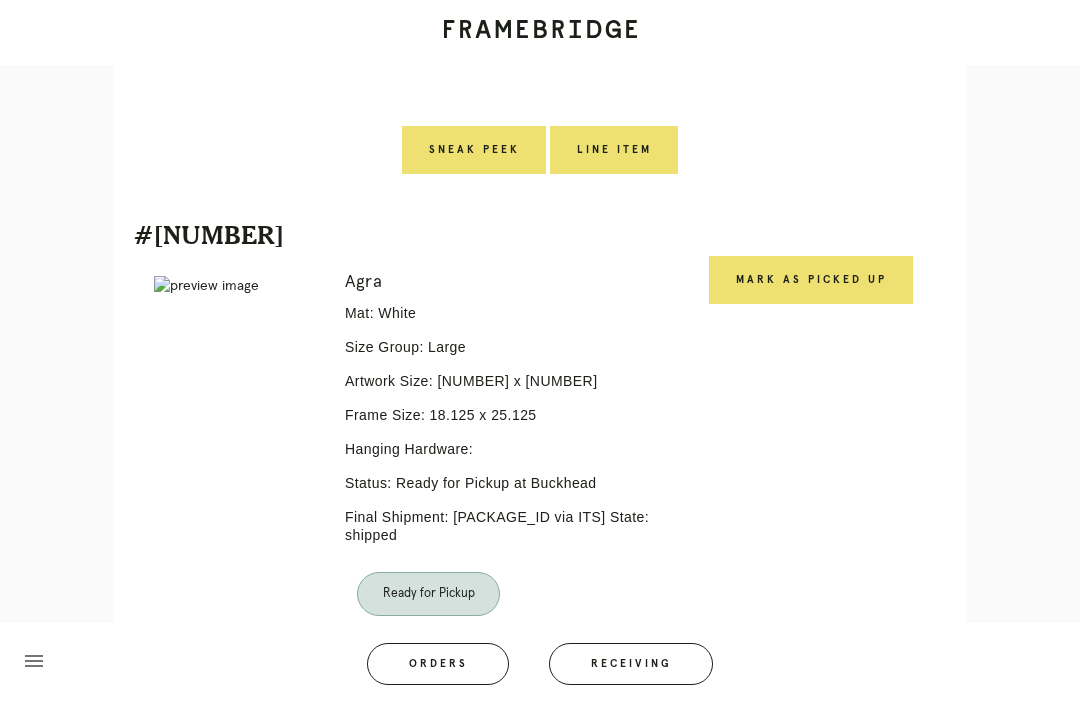 click on "Mark as Picked Up" at bounding box center (811, 280) 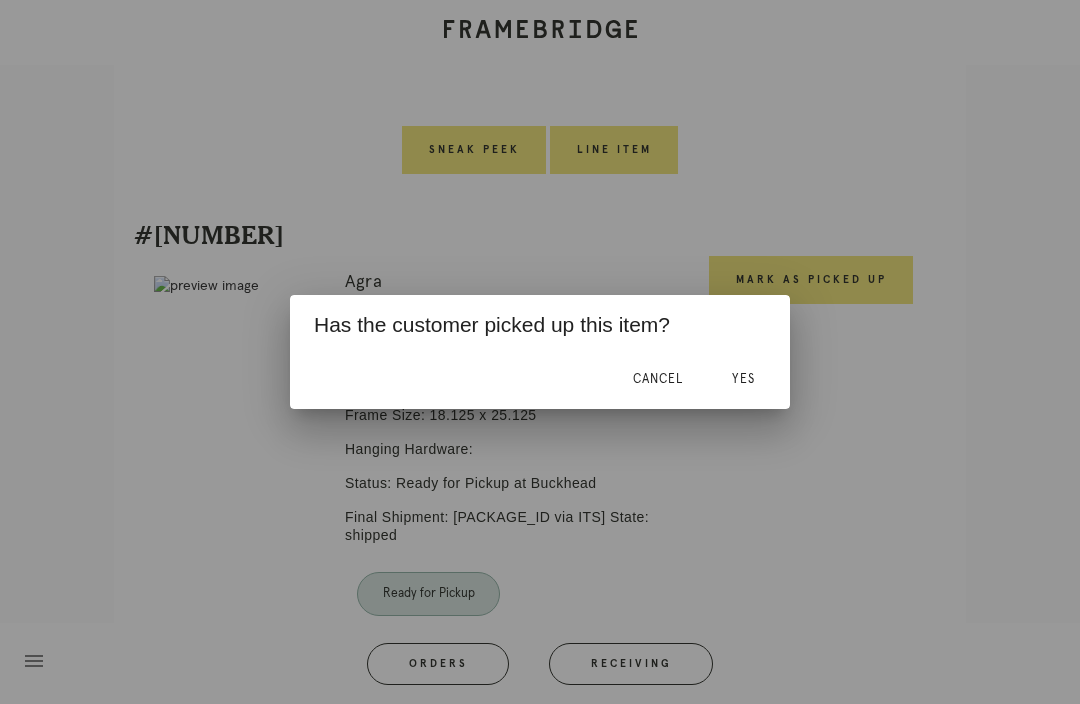 click on "Yes" at bounding box center [743, 379] 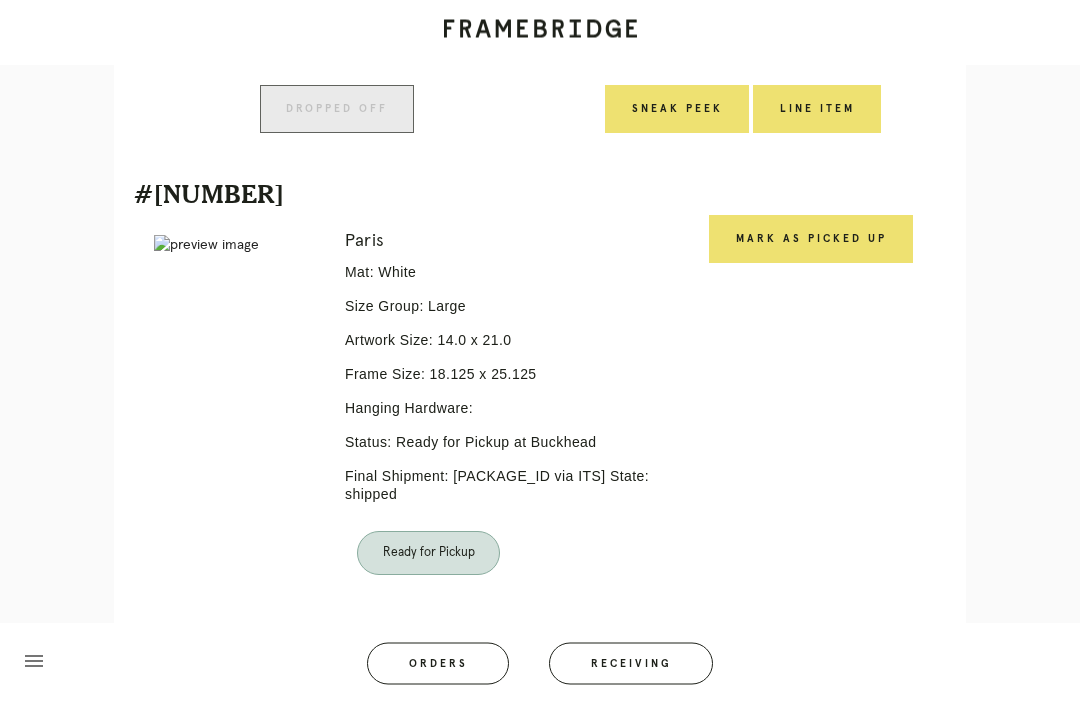 click on "Mark as Picked Up" at bounding box center [811, 240] 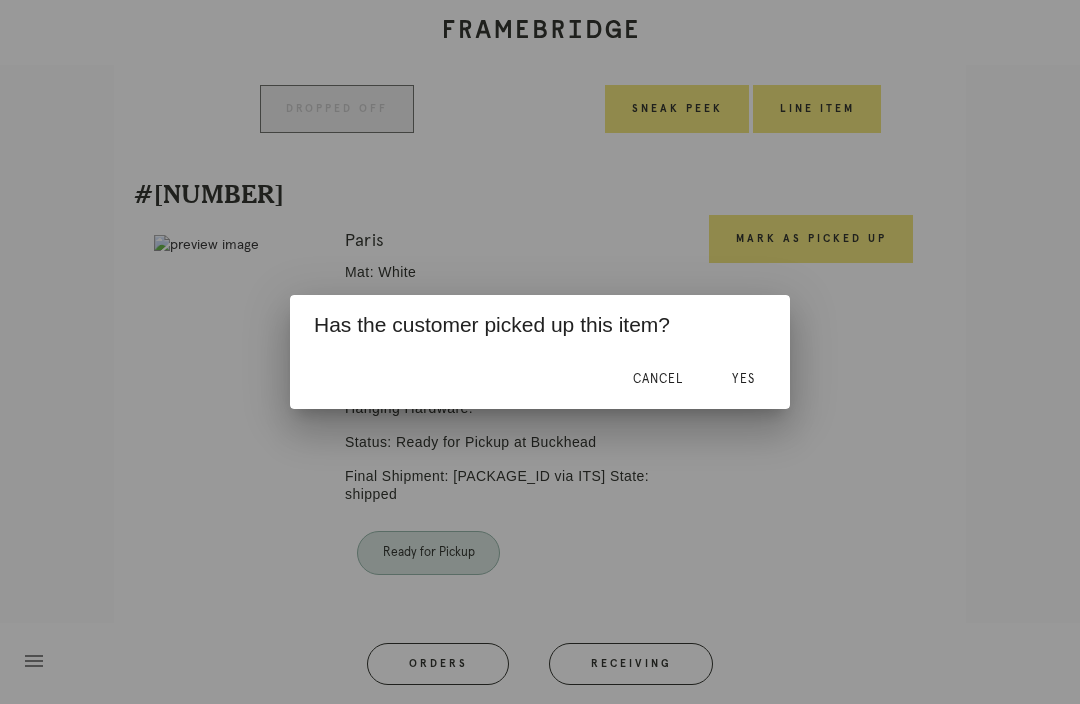 click on "Yes" at bounding box center [743, 379] 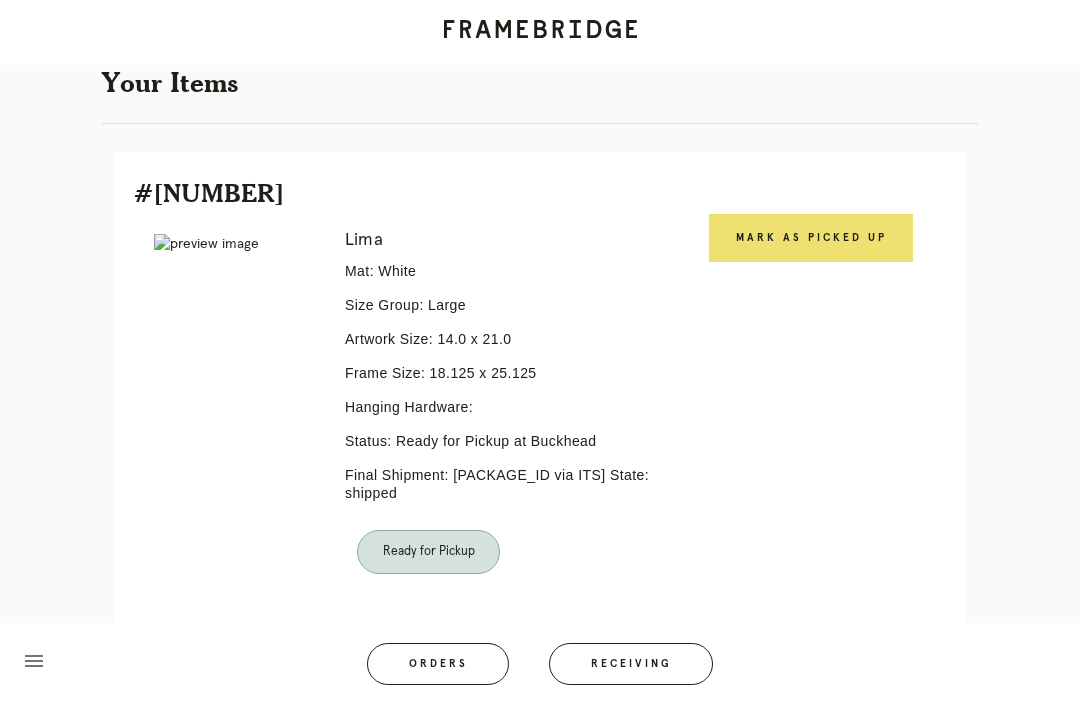 scroll, scrollTop: 492, scrollLeft: 0, axis: vertical 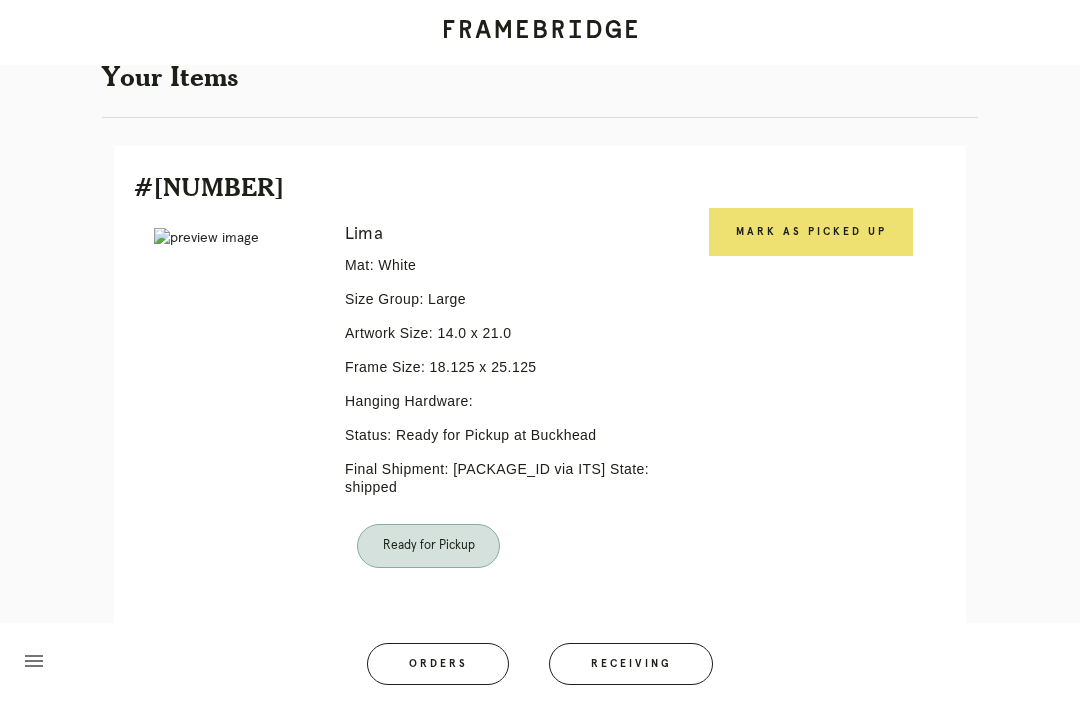 click on "Mark as Picked Up" at bounding box center [811, 232] 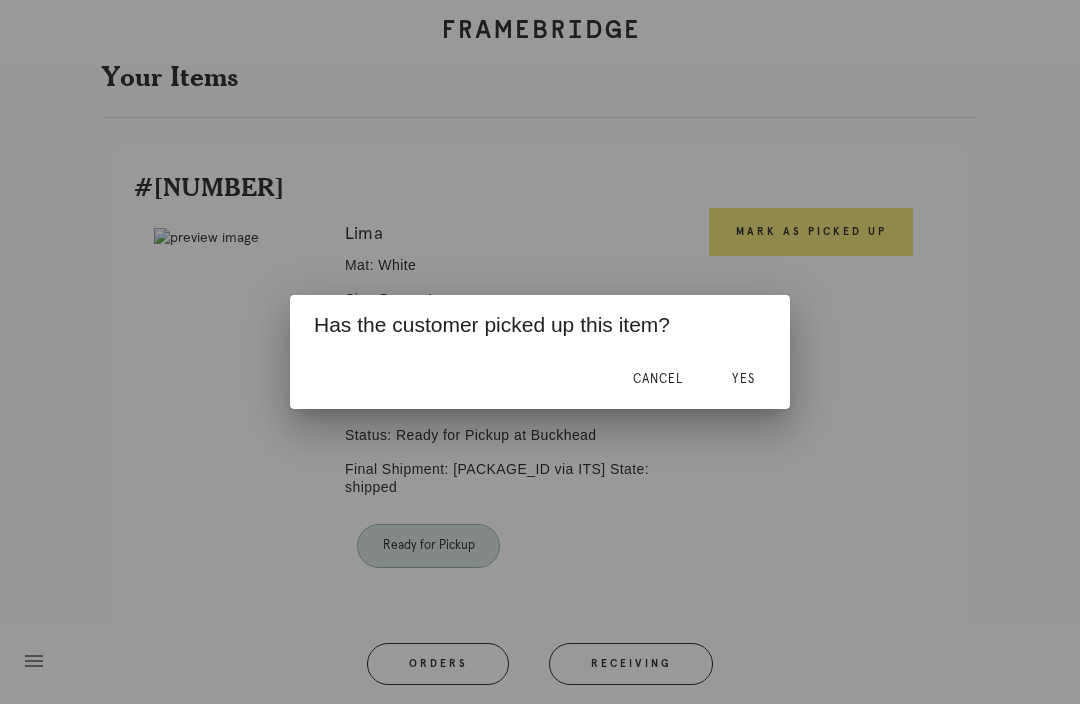 click on "Yes" at bounding box center (743, 379) 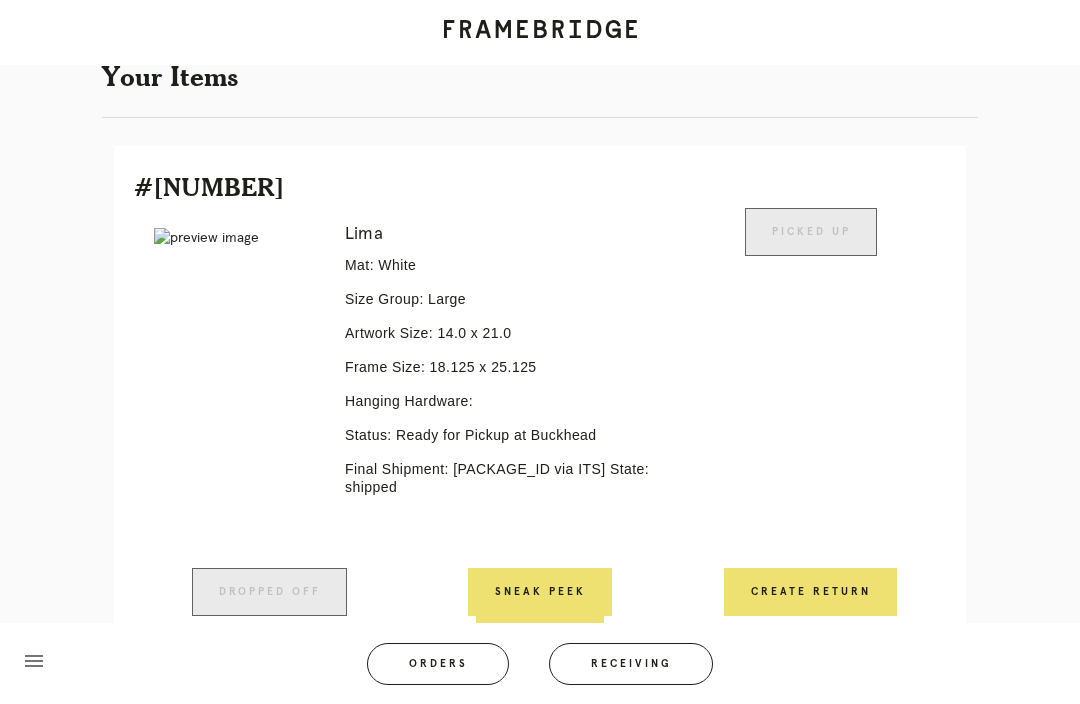 click on "Receiving" at bounding box center [631, 664] 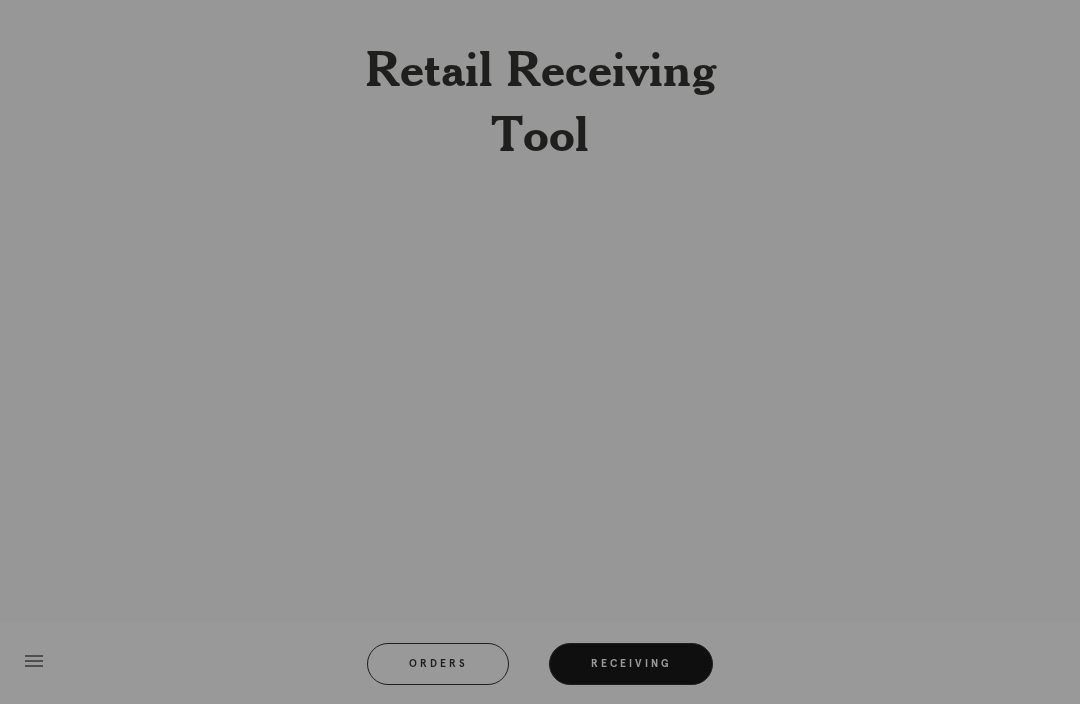 scroll, scrollTop: 66, scrollLeft: 0, axis: vertical 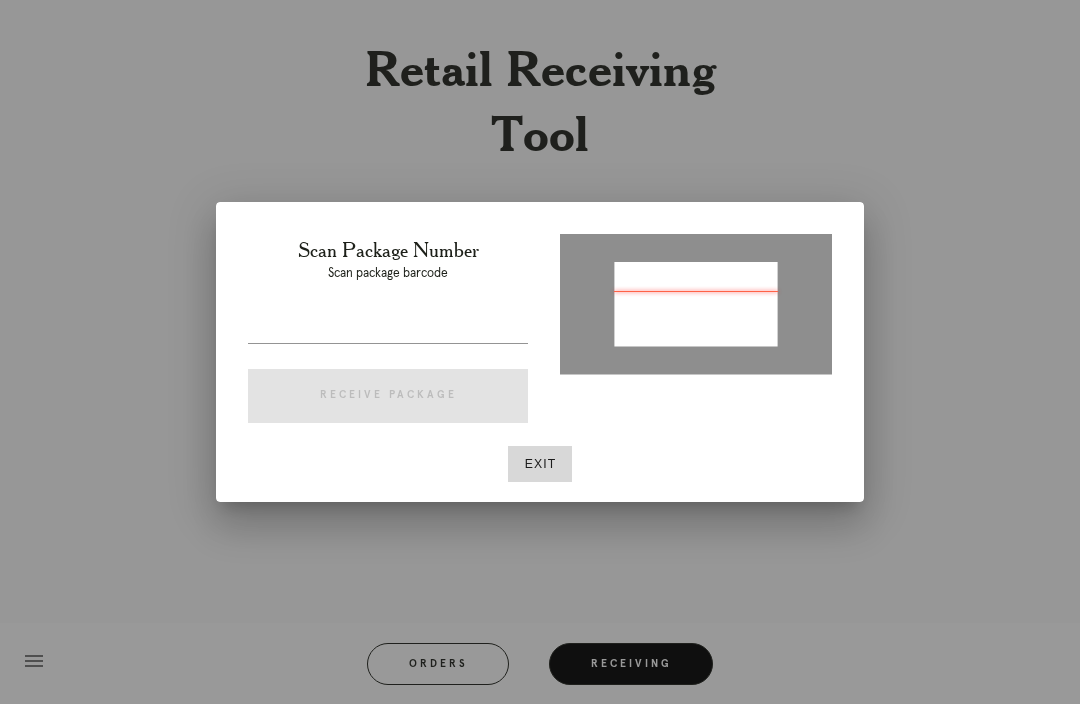 type on "P192312463041342" 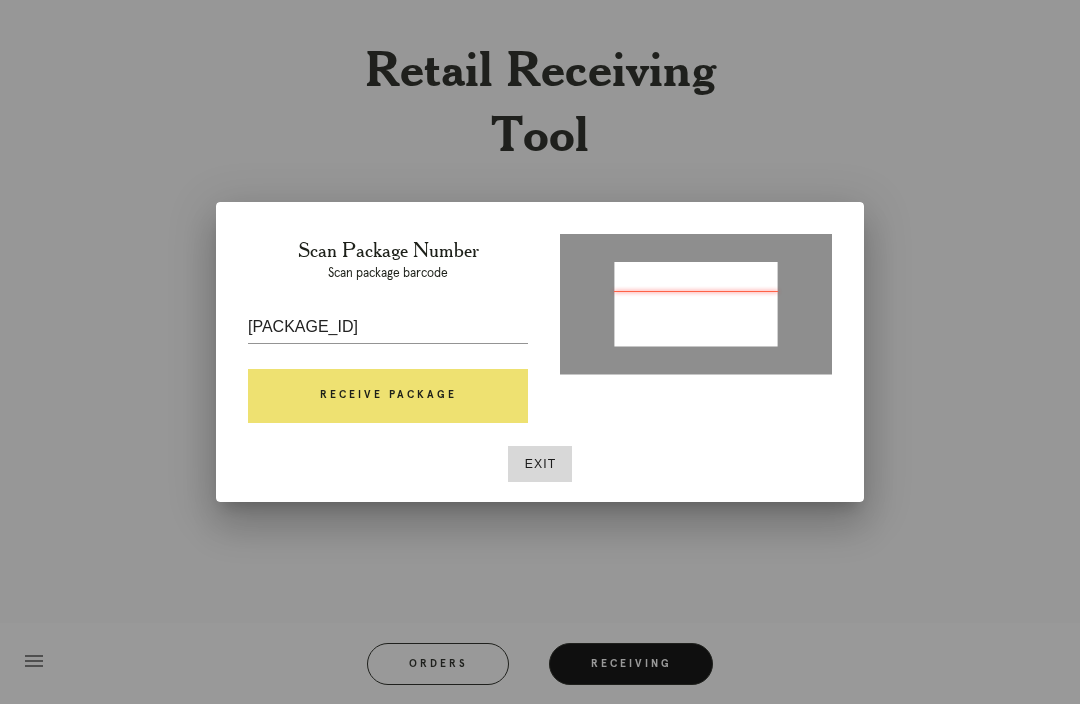 click on "Receive Package" at bounding box center [388, 396] 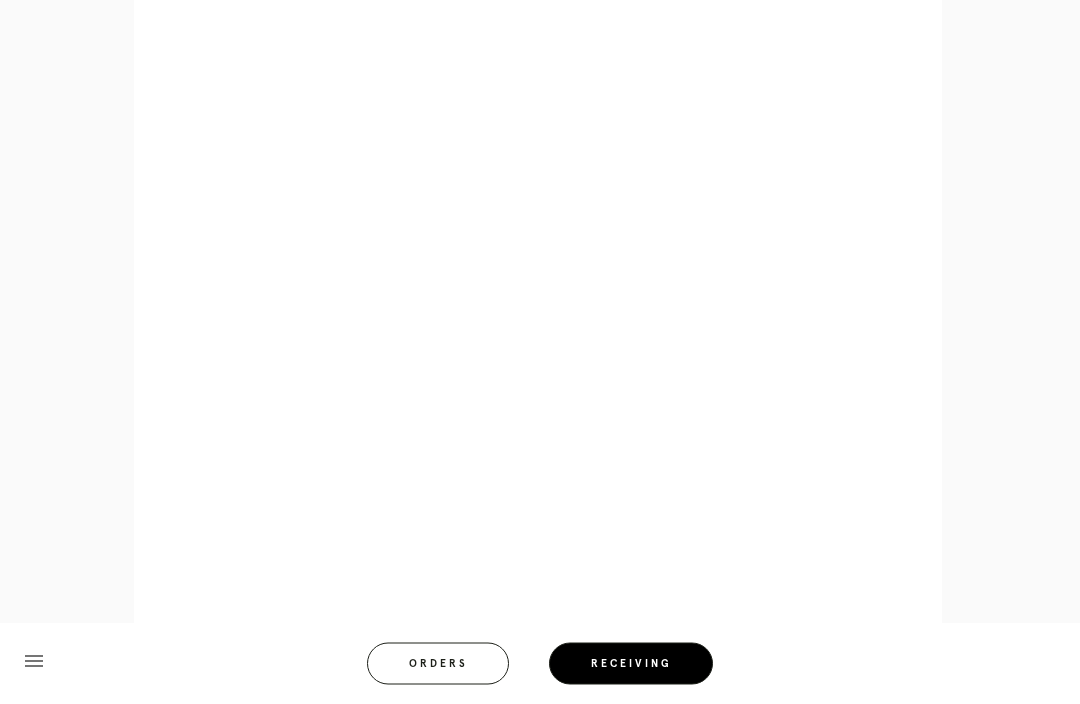 scroll, scrollTop: 979, scrollLeft: 0, axis: vertical 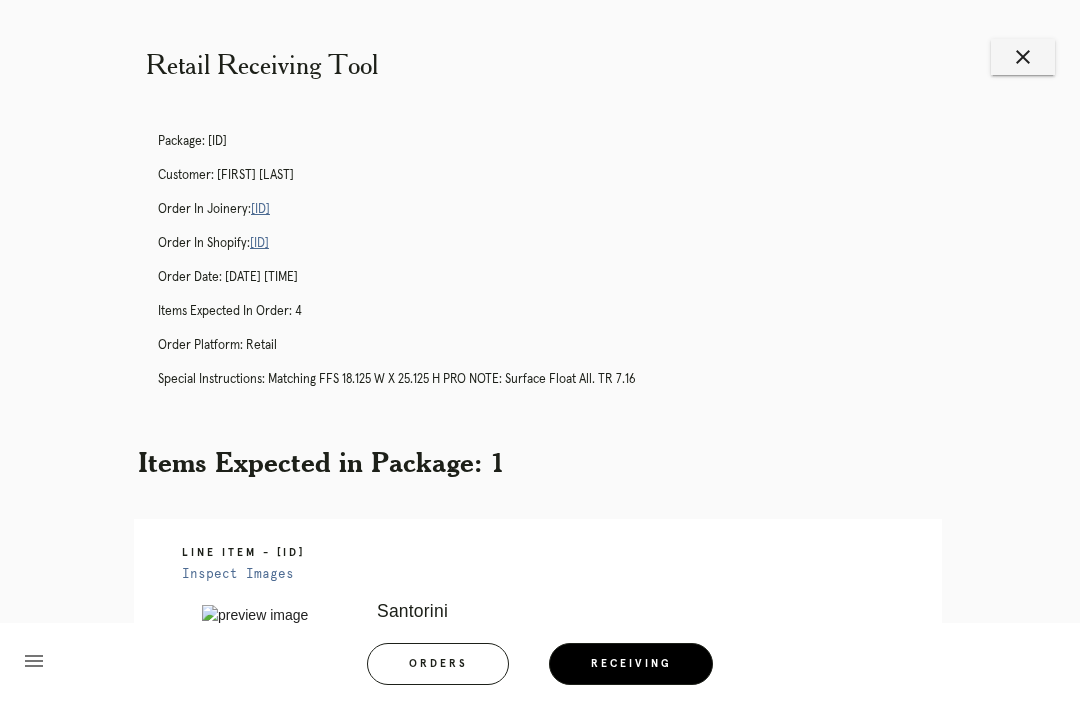 click on "Orders" at bounding box center (438, 664) 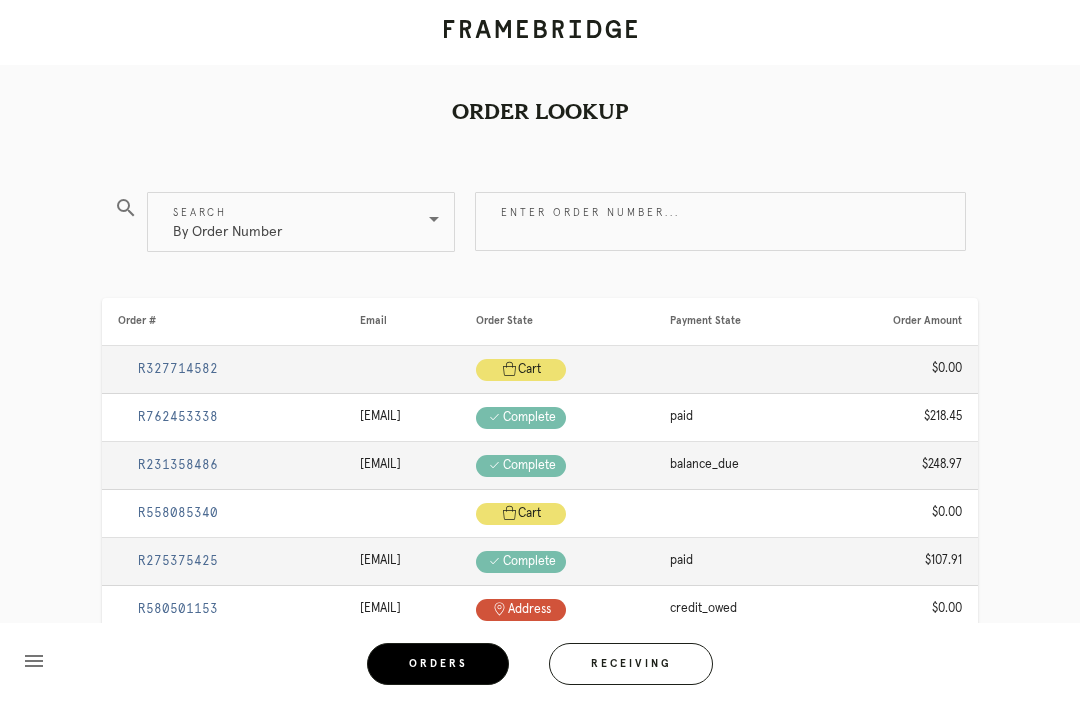 click on "Enter order number..." at bounding box center (720, 221) 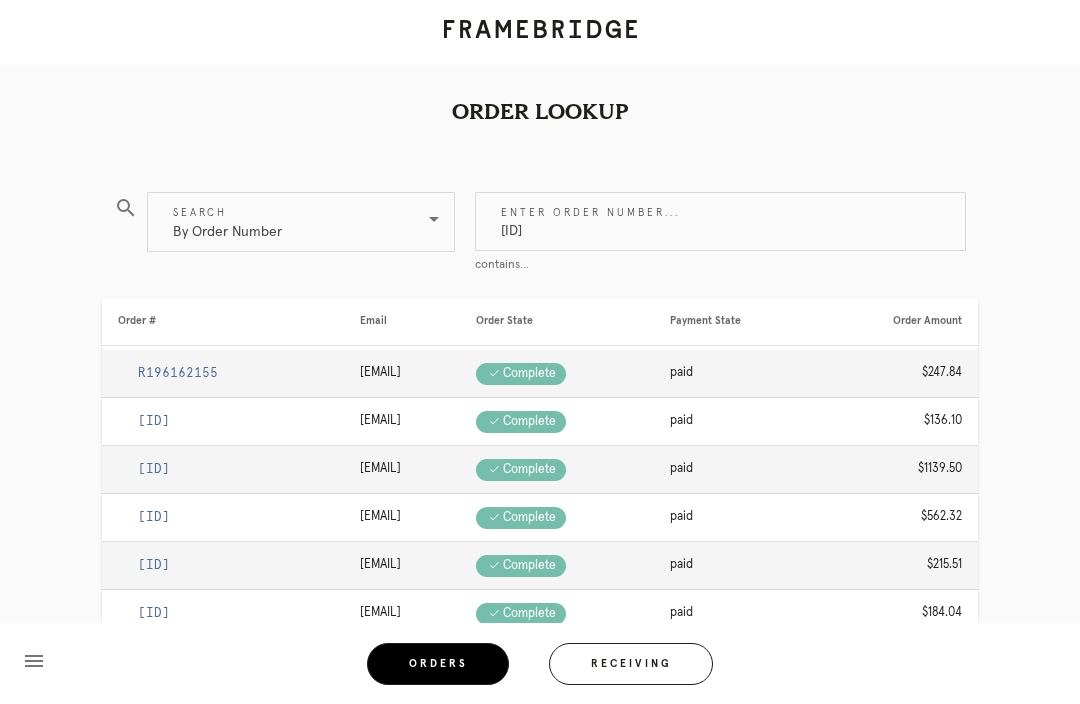 type on "[ID]" 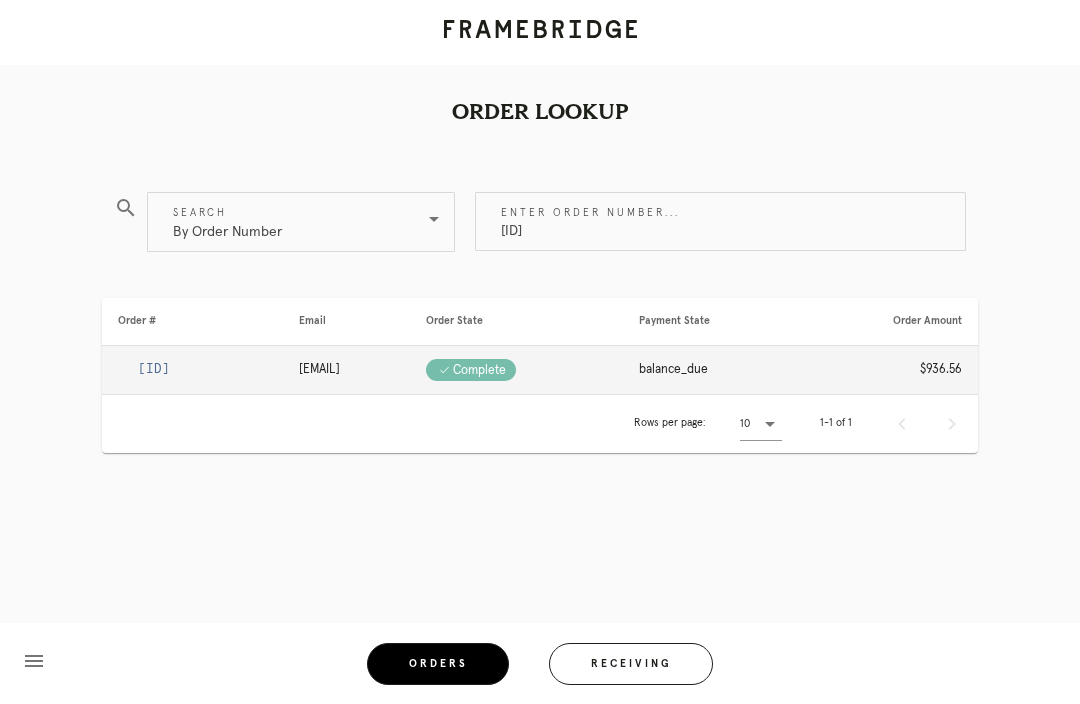 click on "[ID]" at bounding box center (154, 369) 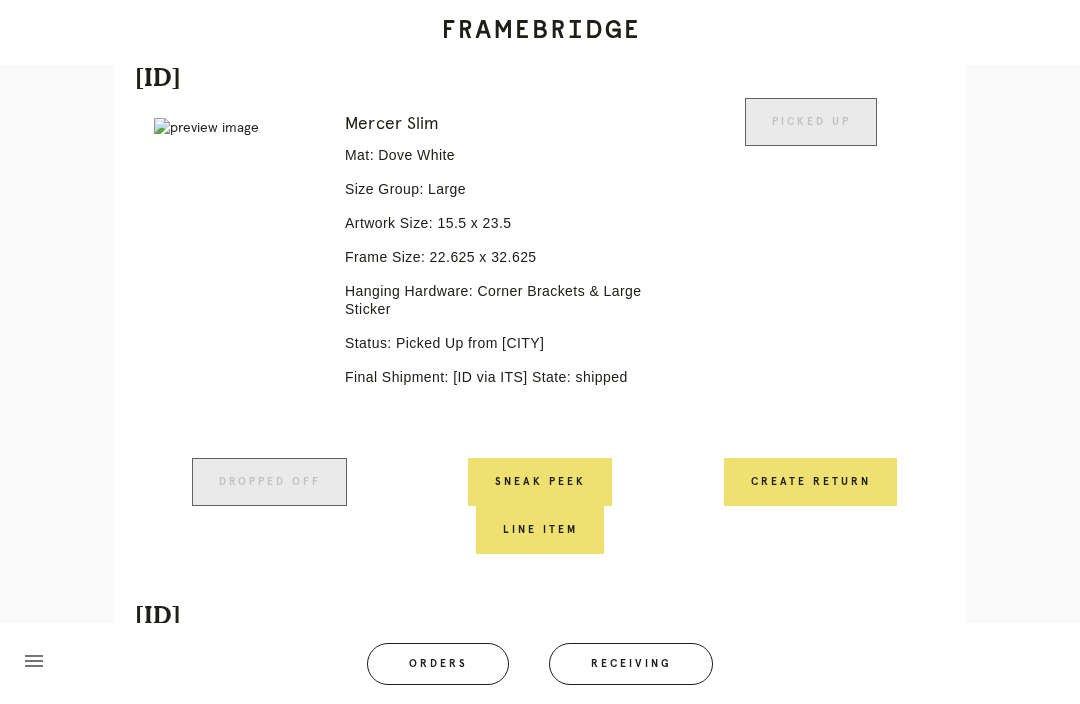 scroll, scrollTop: 481, scrollLeft: 0, axis: vertical 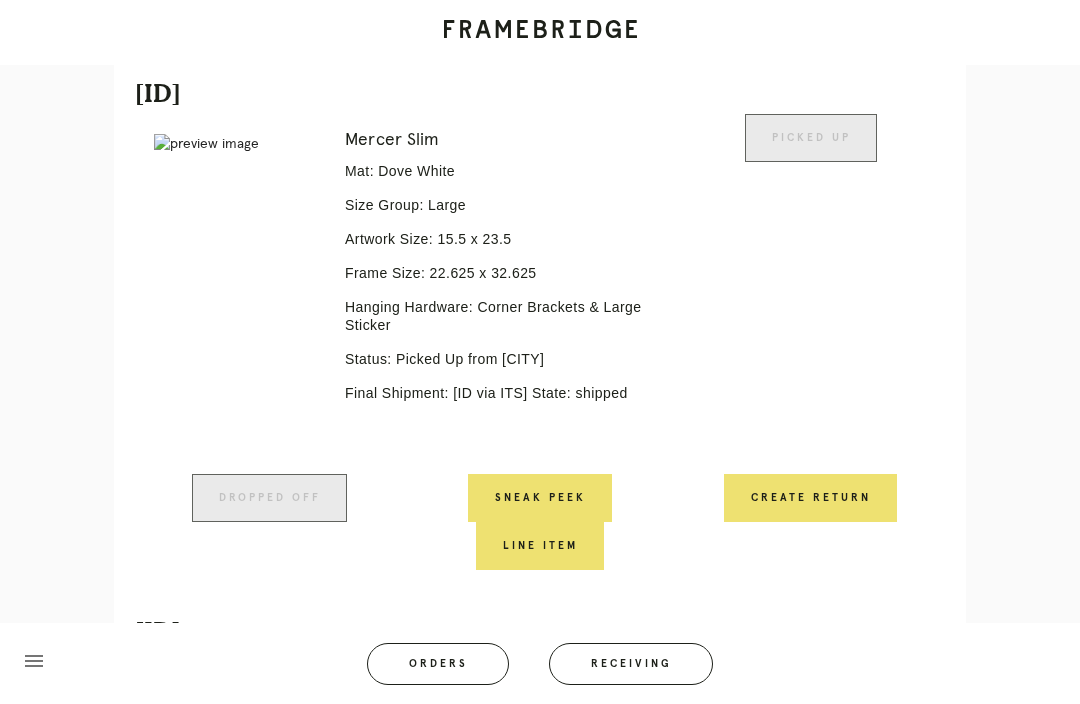 click on "Create Return" at bounding box center [810, 498] 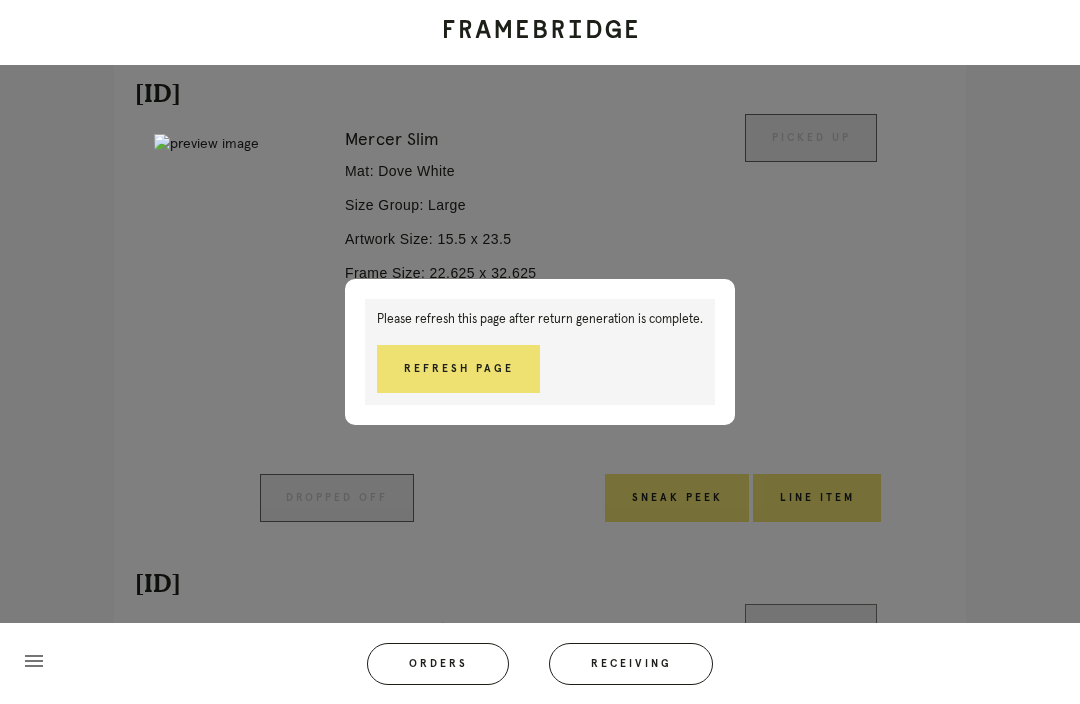 click on "Refresh Page" at bounding box center (458, 369) 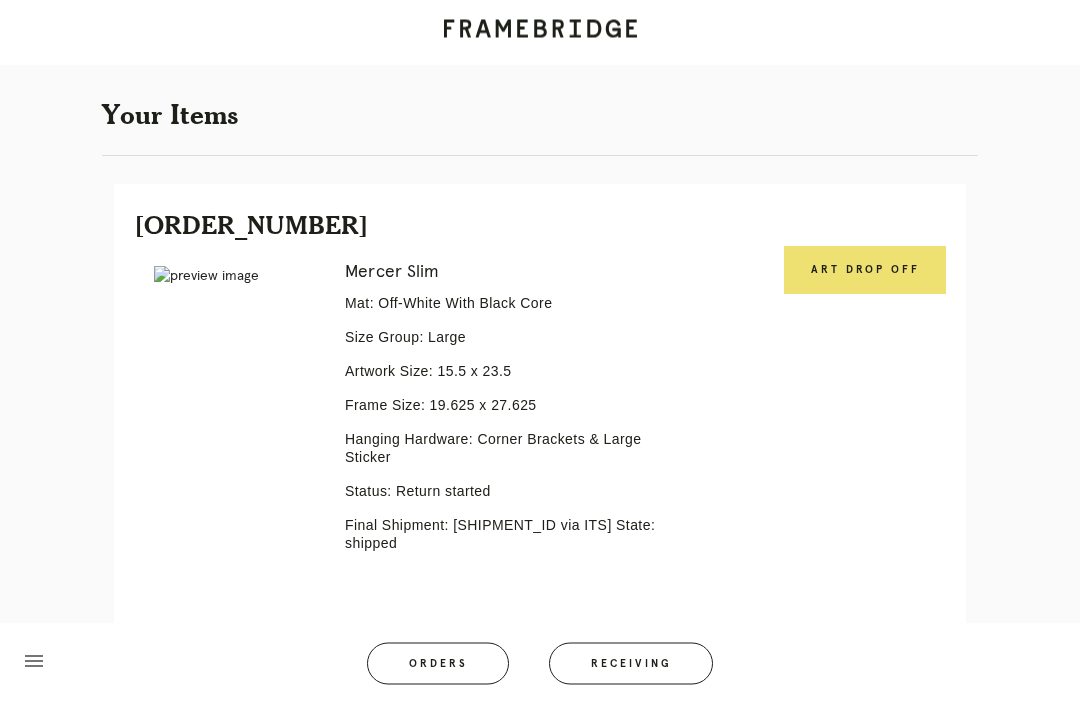 click on "Art drop off" at bounding box center (865, 271) 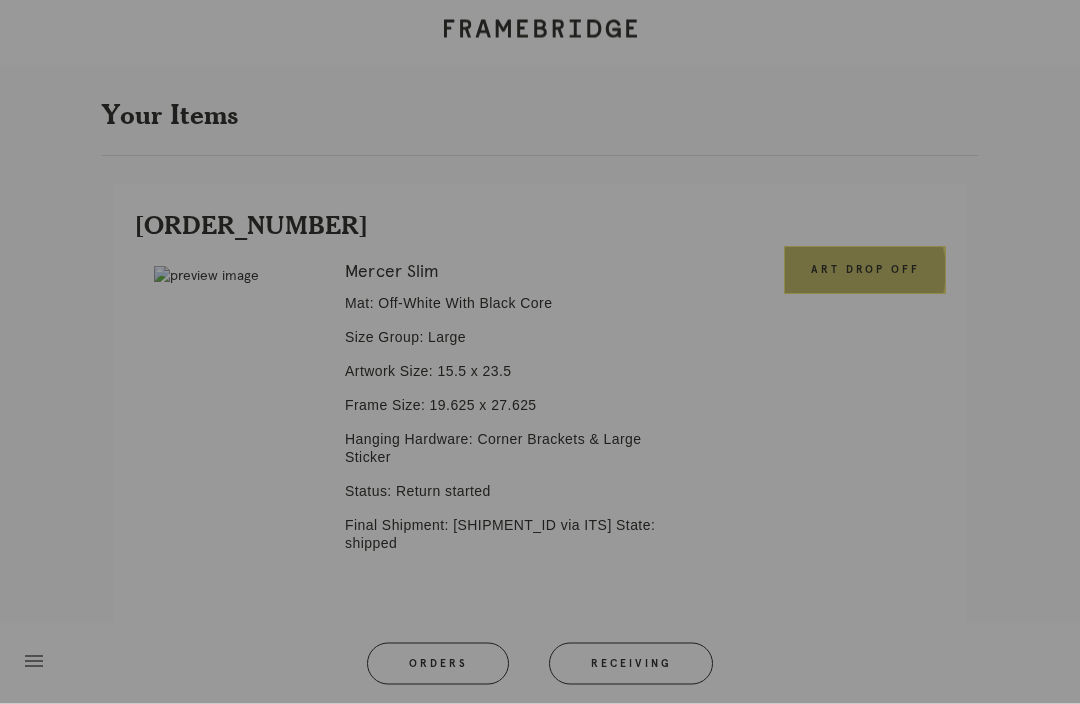 scroll, scrollTop: 414, scrollLeft: 0, axis: vertical 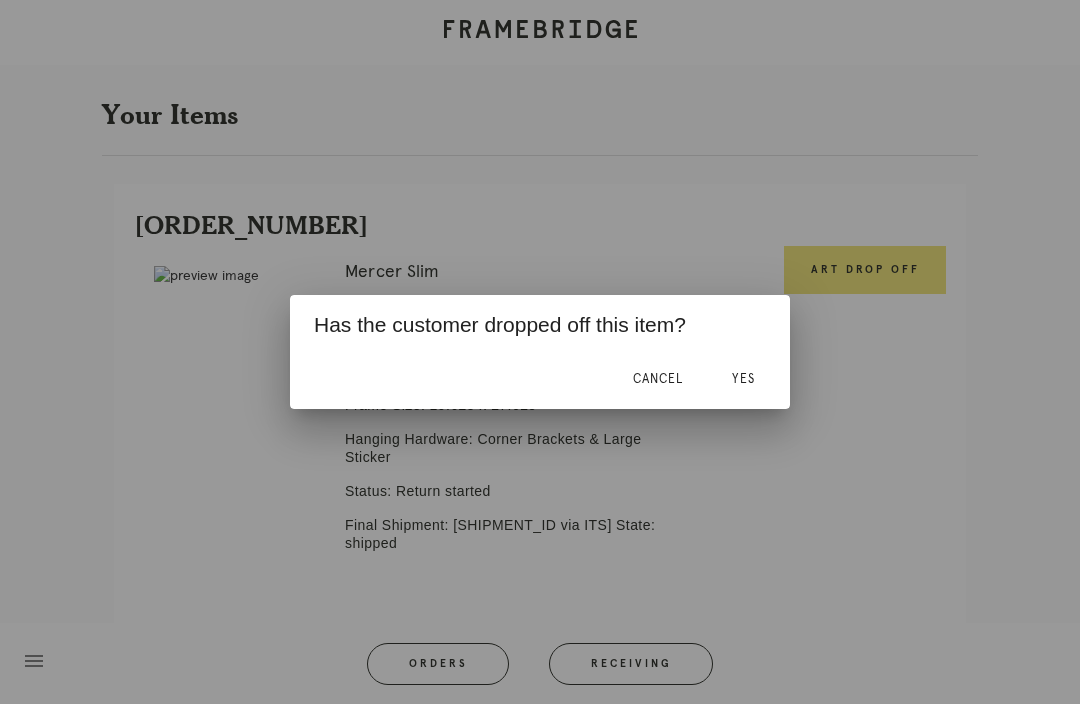 click on "Yes" at bounding box center (743, 379) 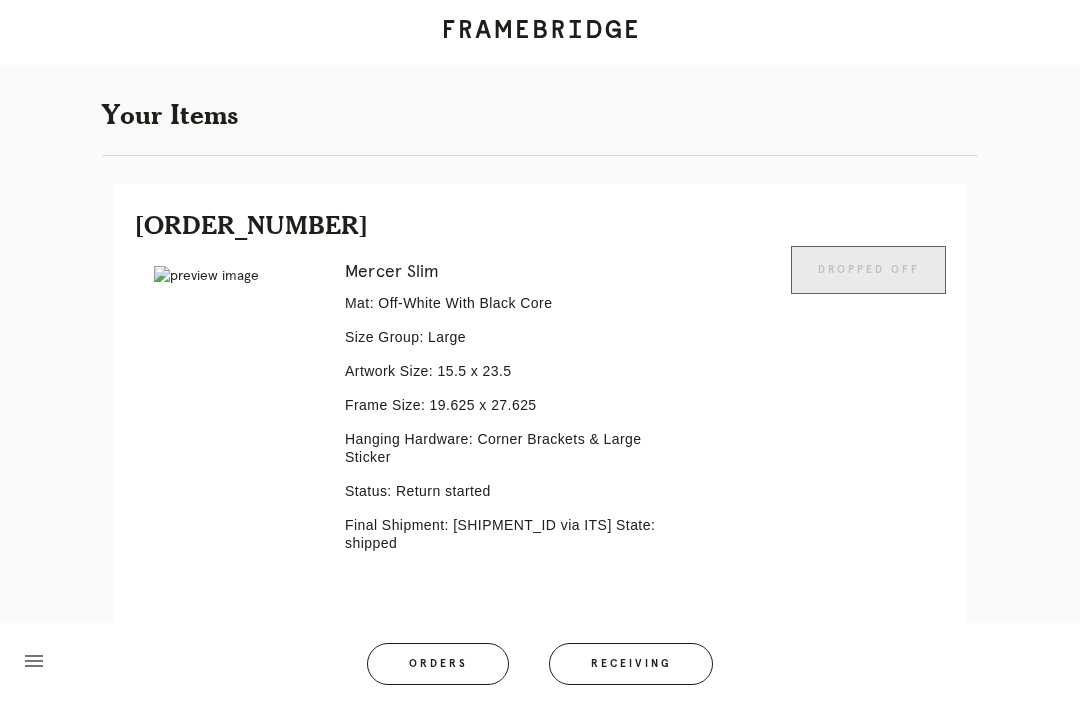click on "Line Item" at bounding box center (614, 648) 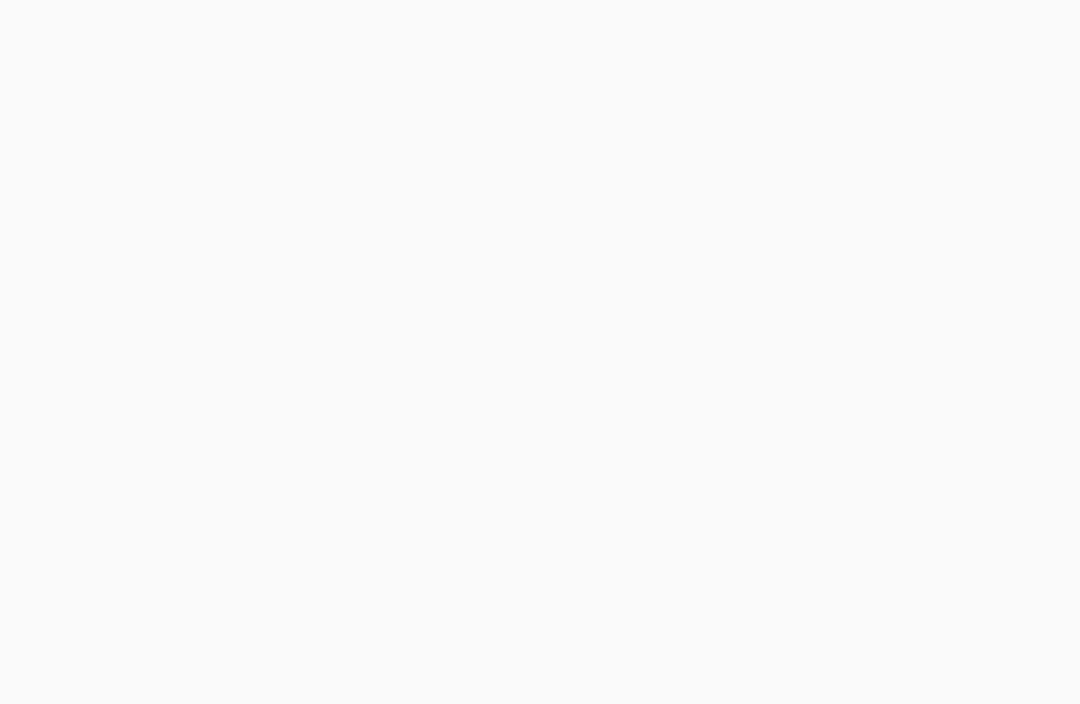 scroll, scrollTop: 0, scrollLeft: 0, axis: both 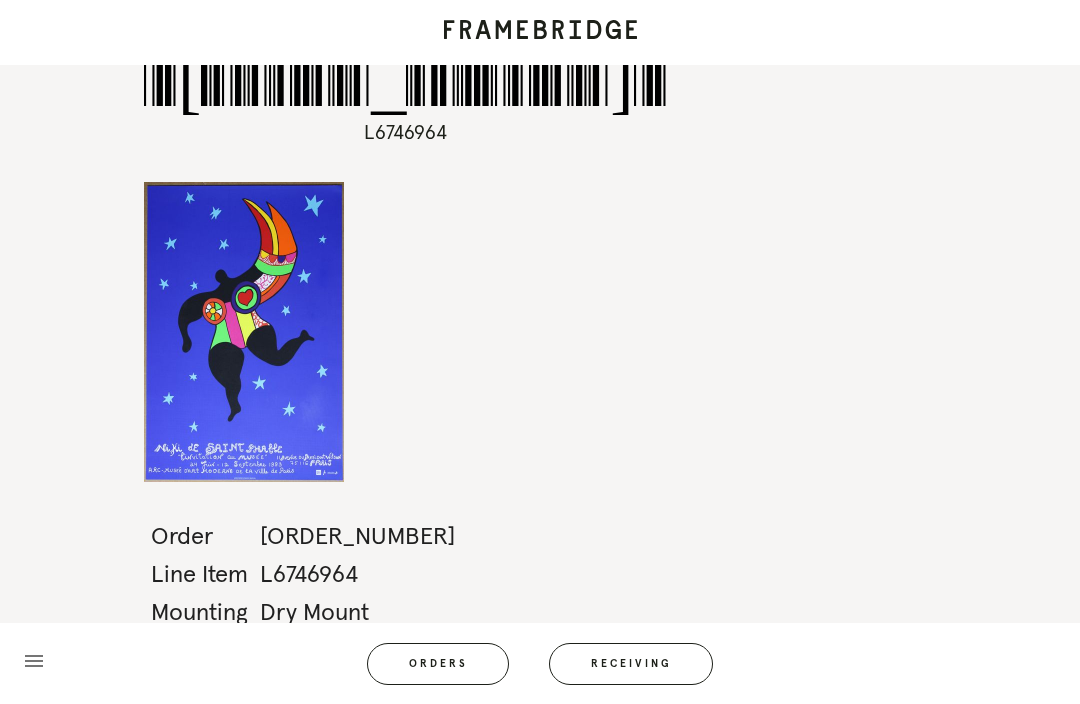click on "Receiving" at bounding box center (631, 664) 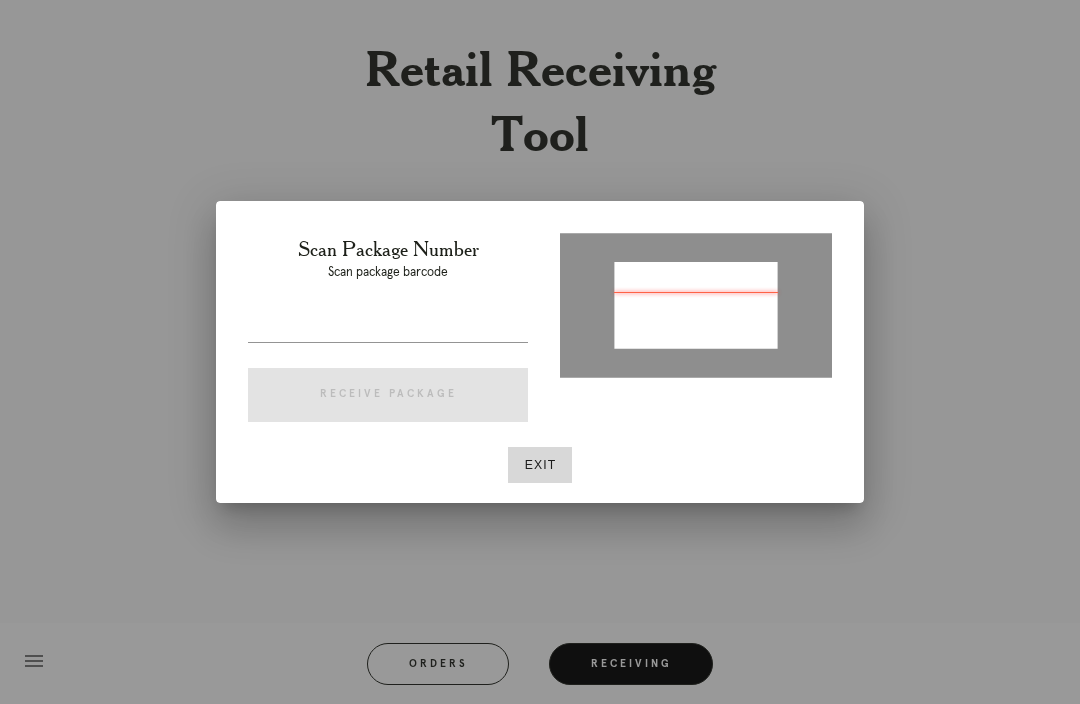 type on "P689922168599183" 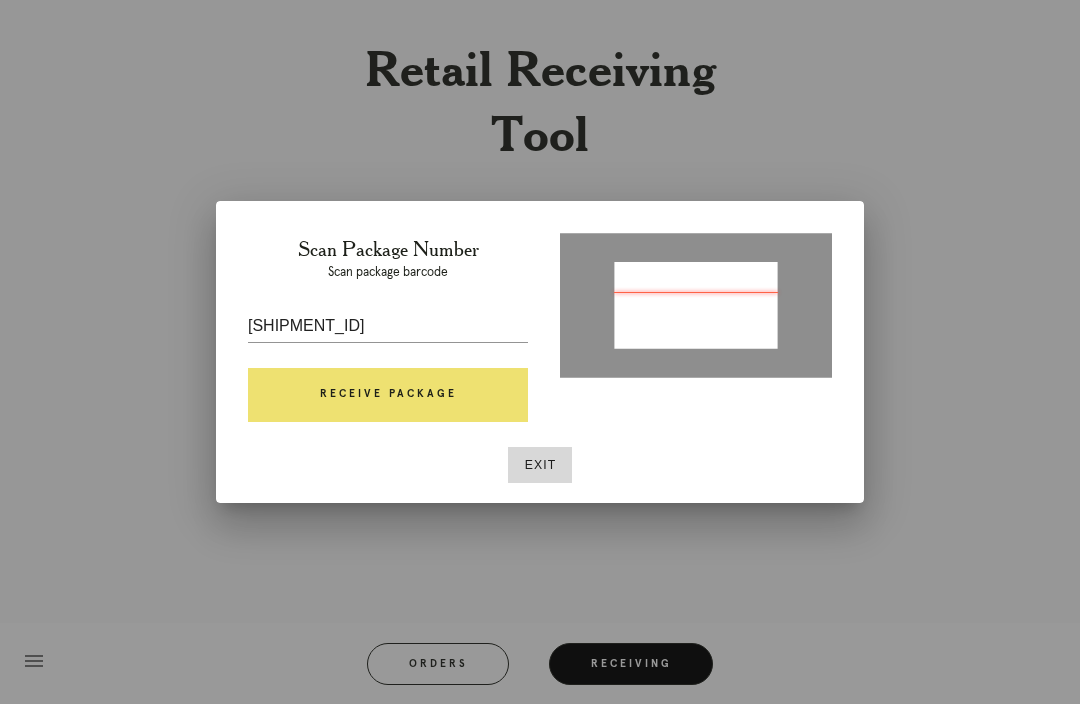 click on "Receive Package" at bounding box center (388, 395) 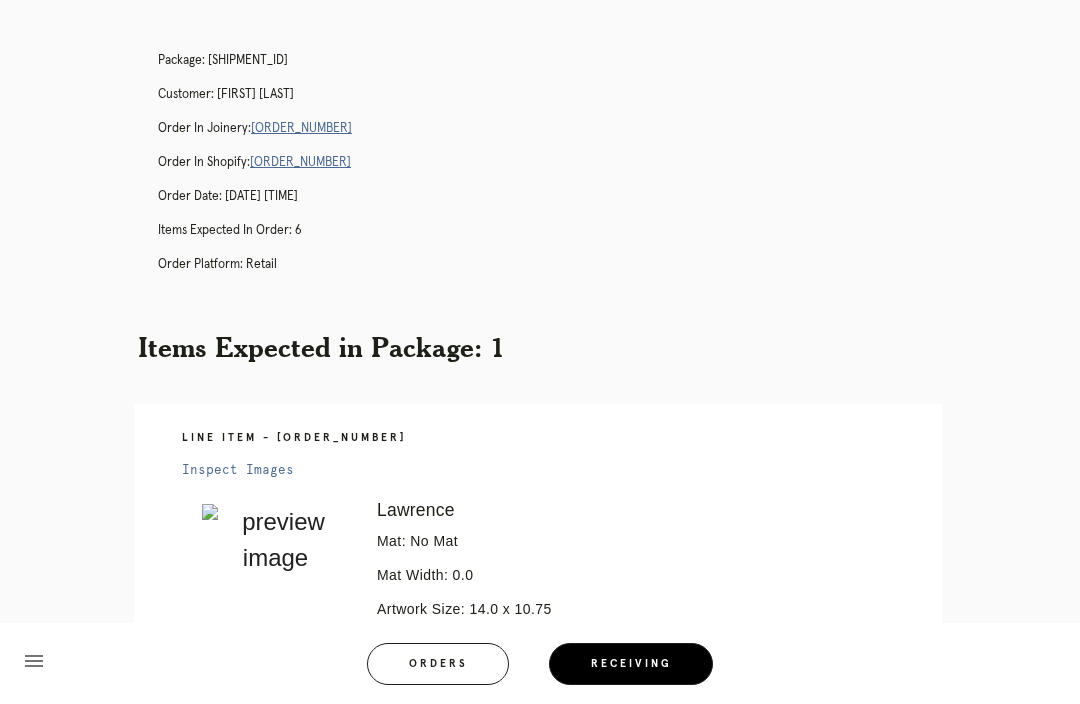 scroll, scrollTop: 0, scrollLeft: 0, axis: both 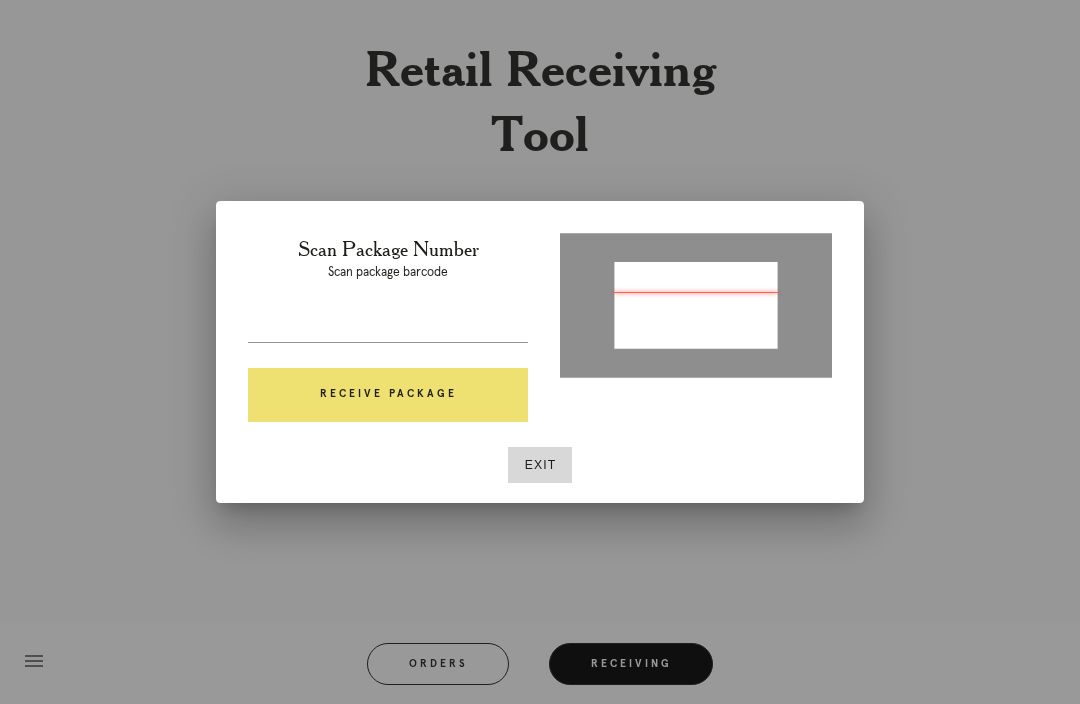 type on "P115517989822588" 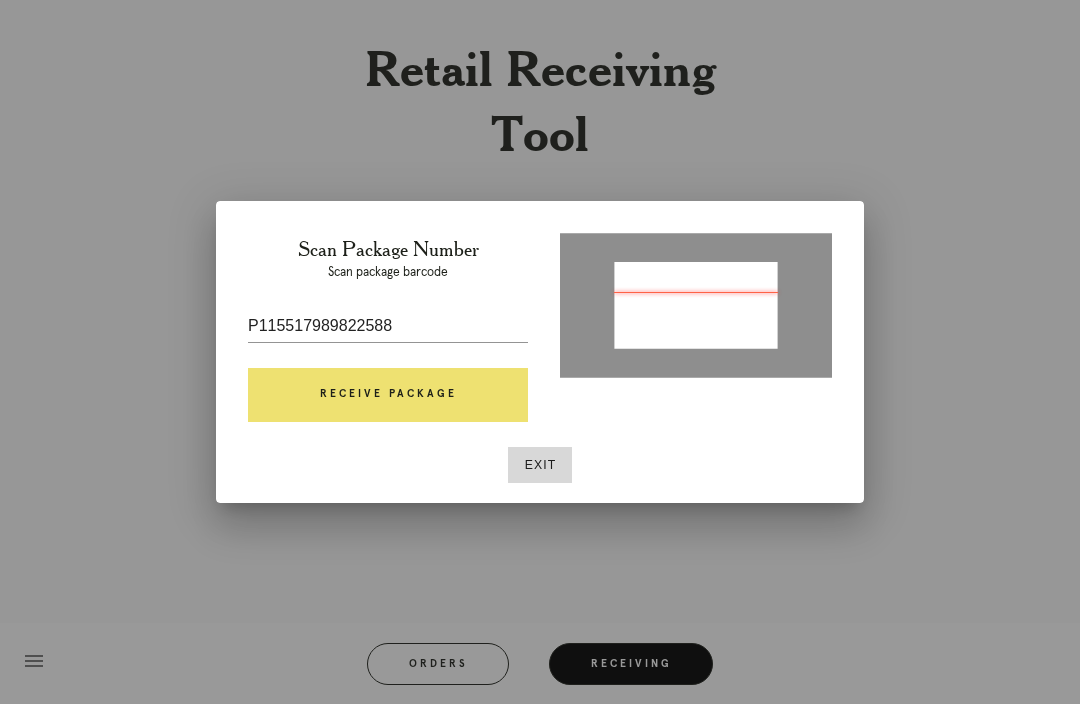 click on "Receive Package" at bounding box center (388, 395) 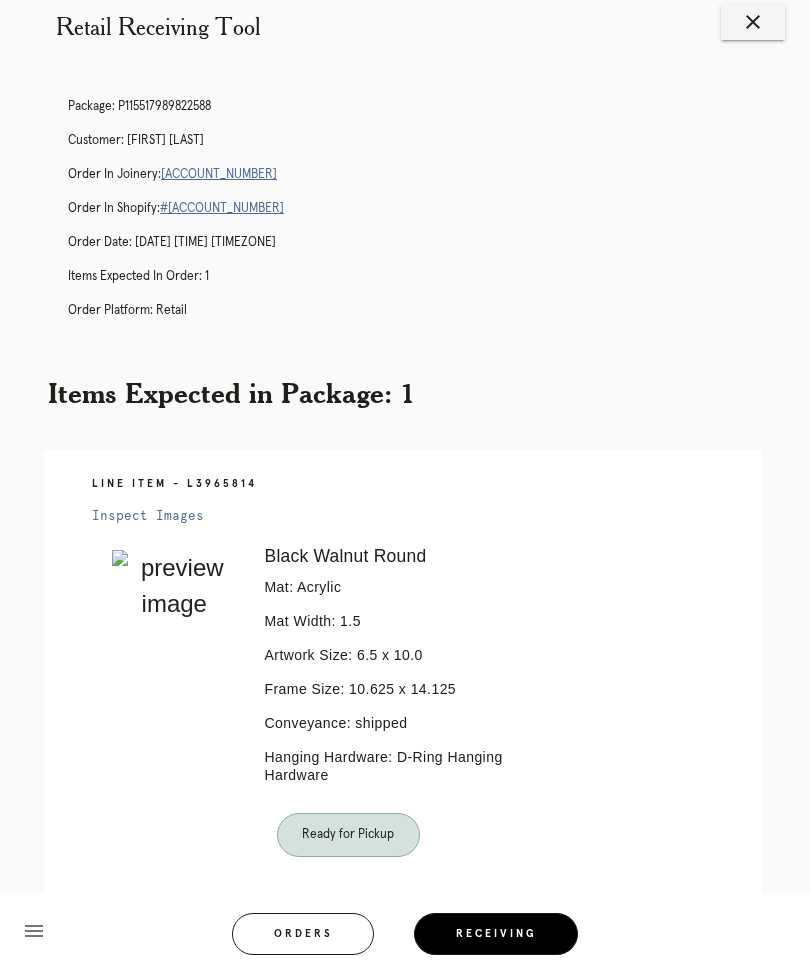 scroll, scrollTop: 0, scrollLeft: 0, axis: both 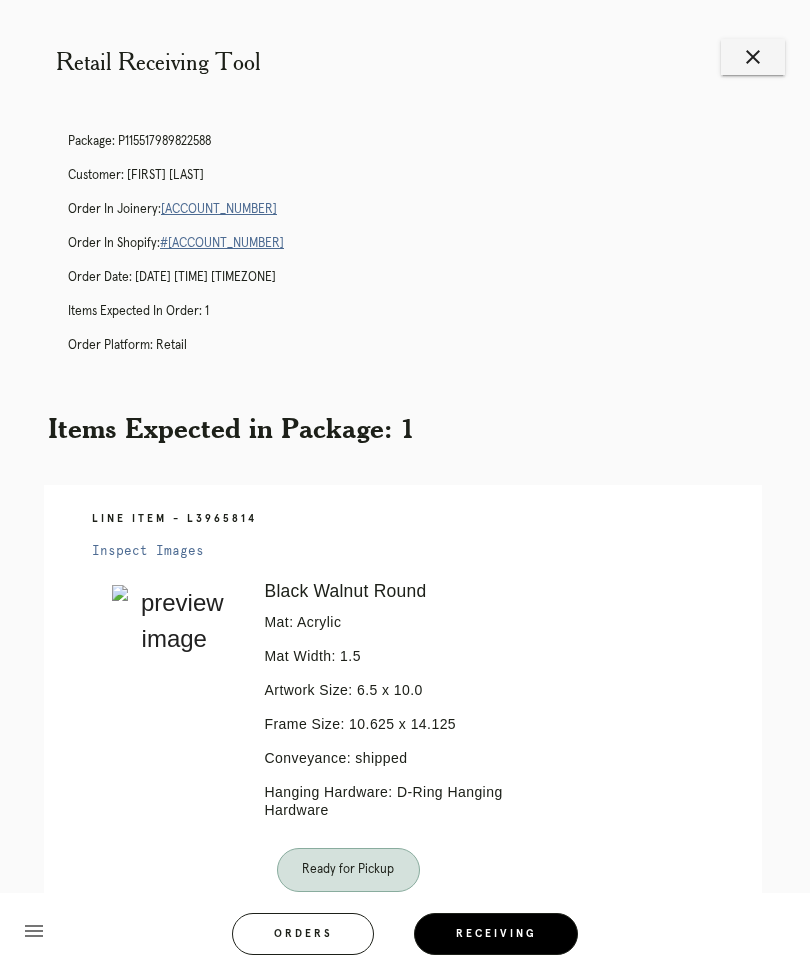 click on "[ACCOUNT_NUMBER]" at bounding box center (219, 209) 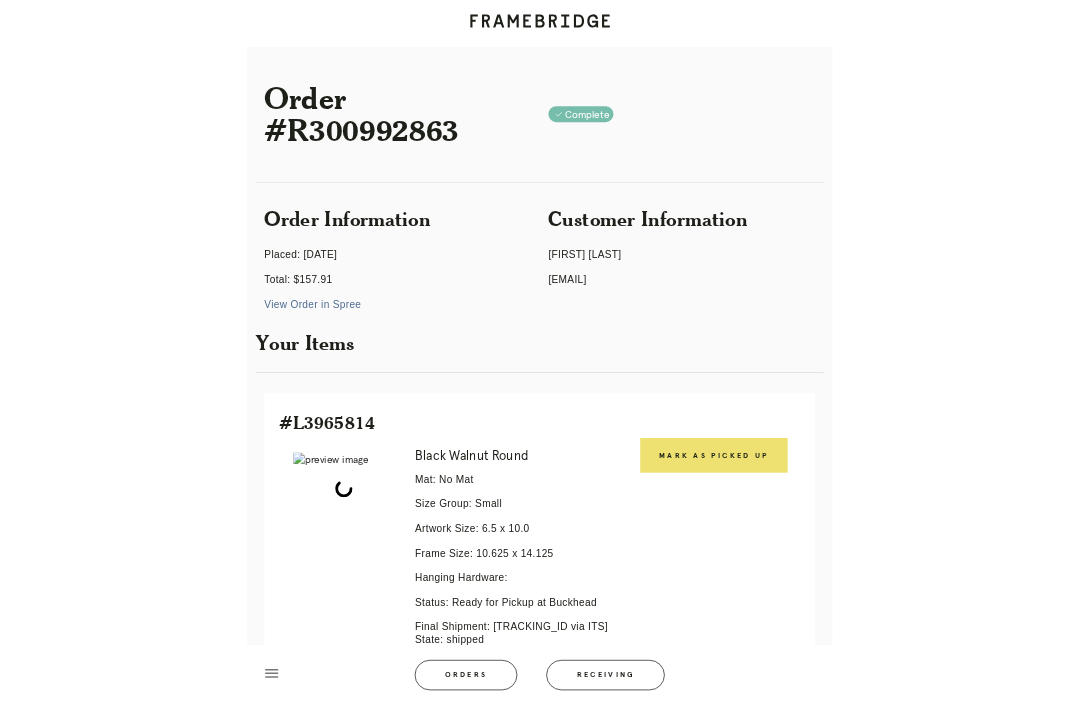 scroll, scrollTop: 0, scrollLeft: 0, axis: both 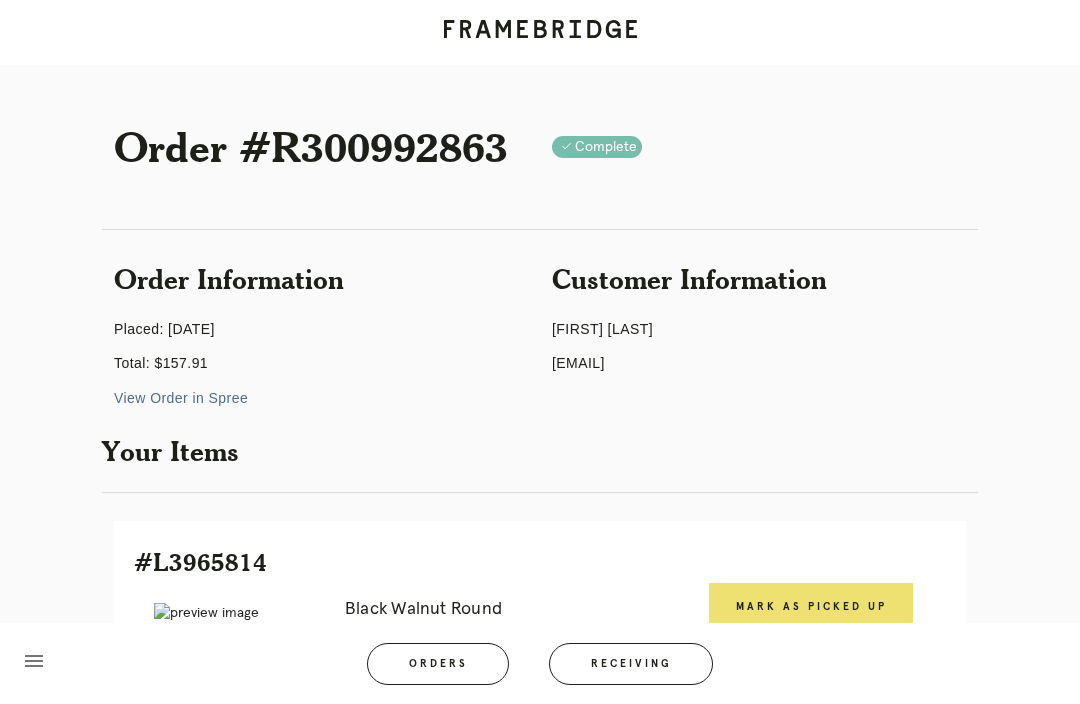 click on "#L3965814" at bounding box center [540, 562] 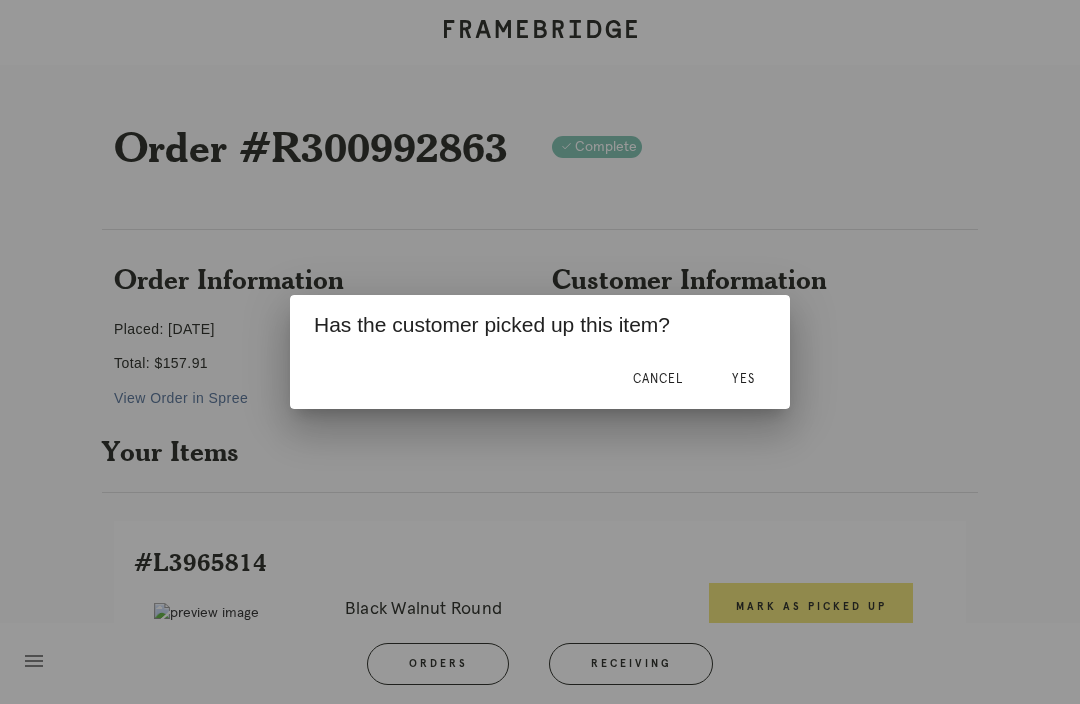 click on "Yes" at bounding box center [743, 379] 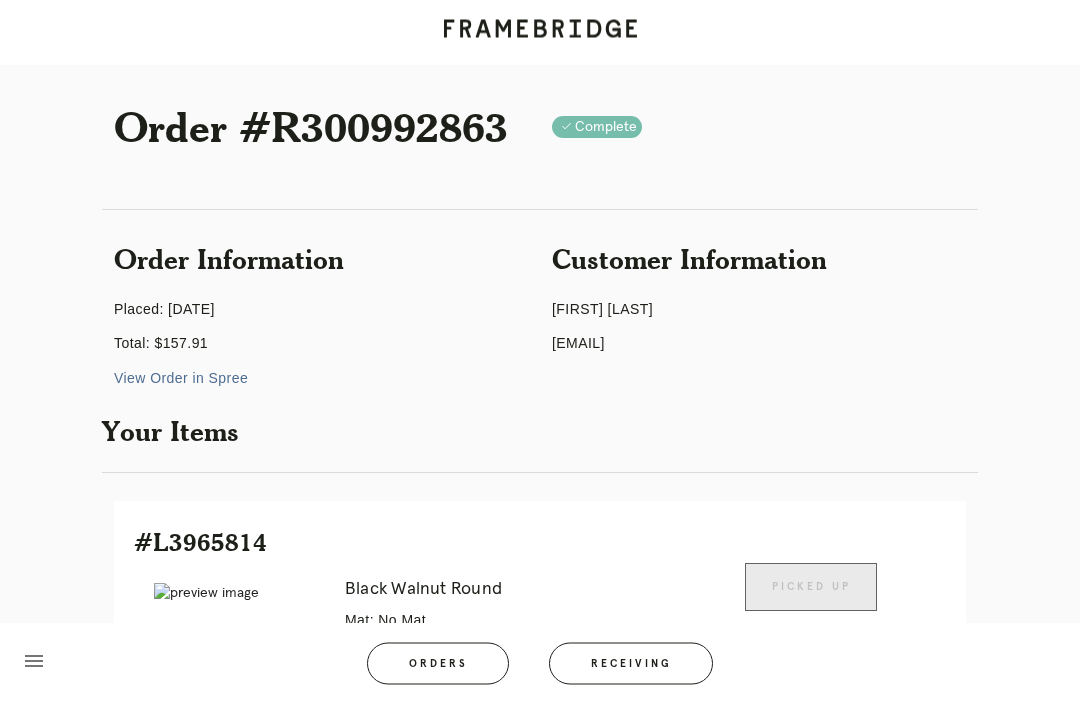 scroll, scrollTop: 0, scrollLeft: 0, axis: both 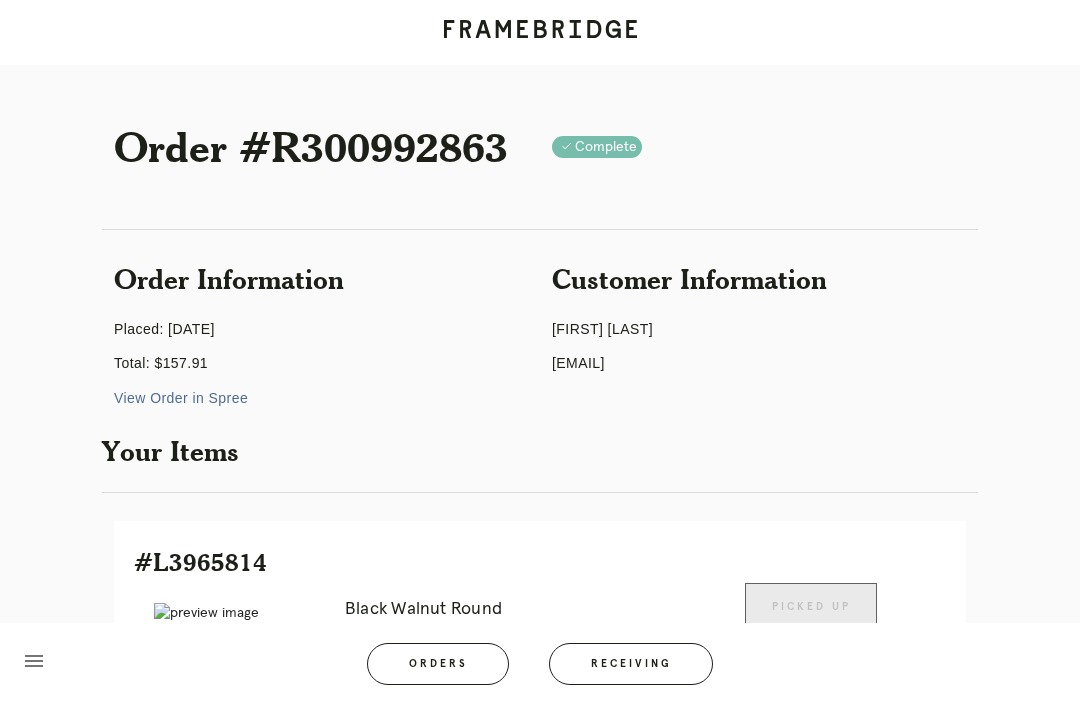 click on "Receiving" at bounding box center [631, 664] 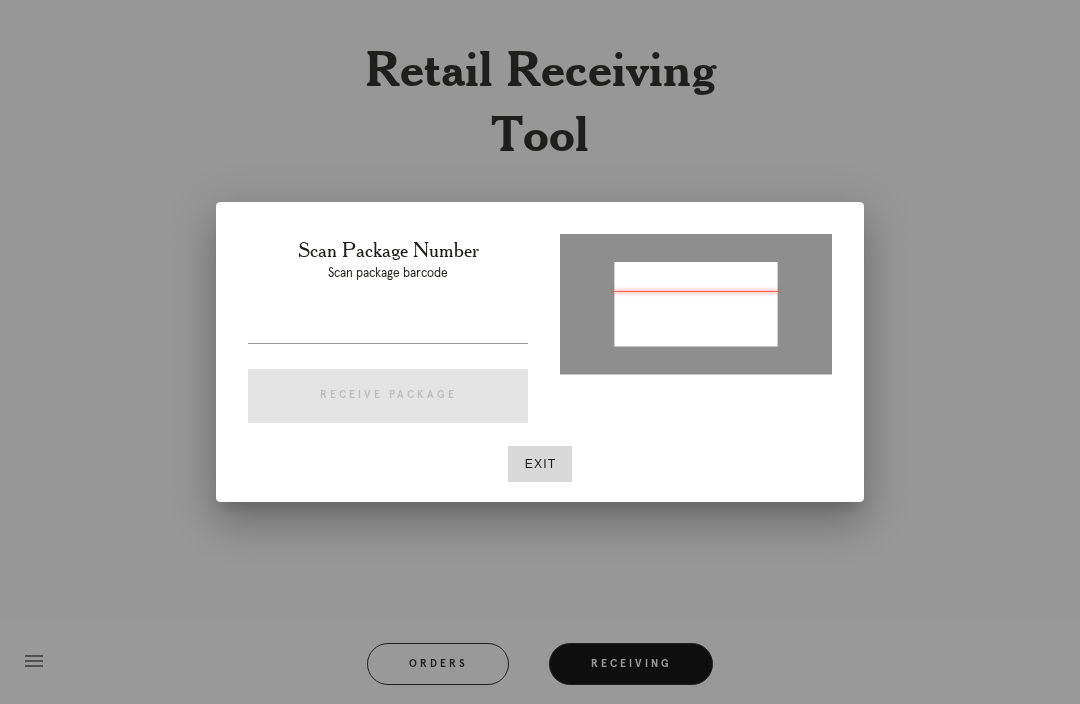 type on "P540204517961030" 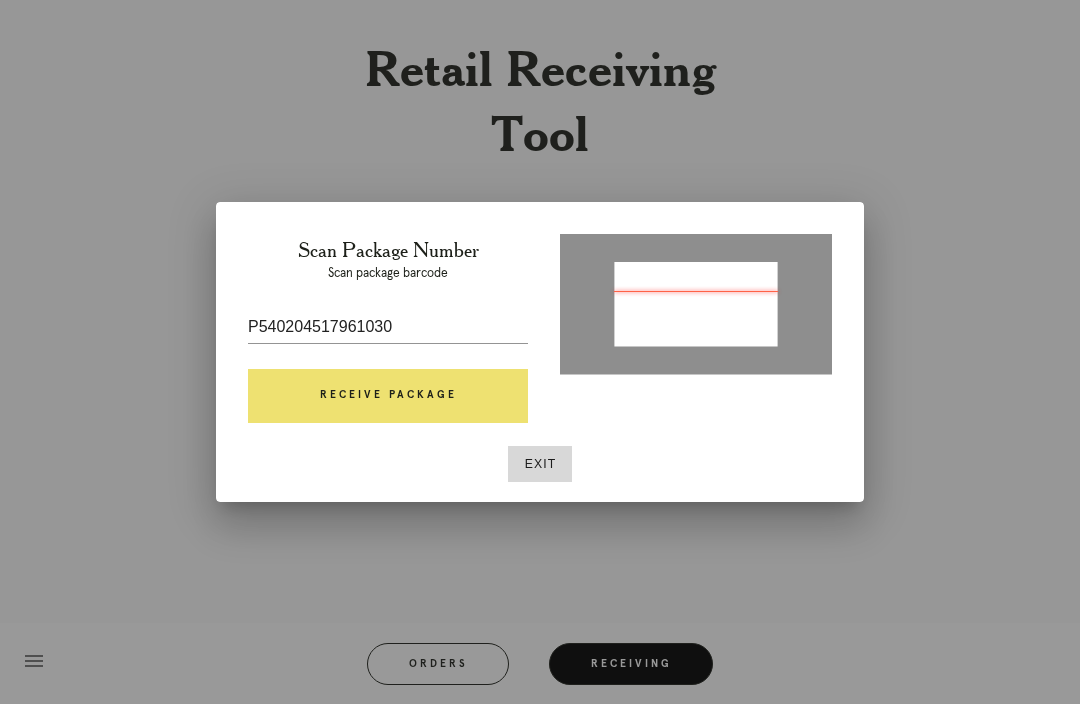 click on "Receive Package" at bounding box center (388, 396) 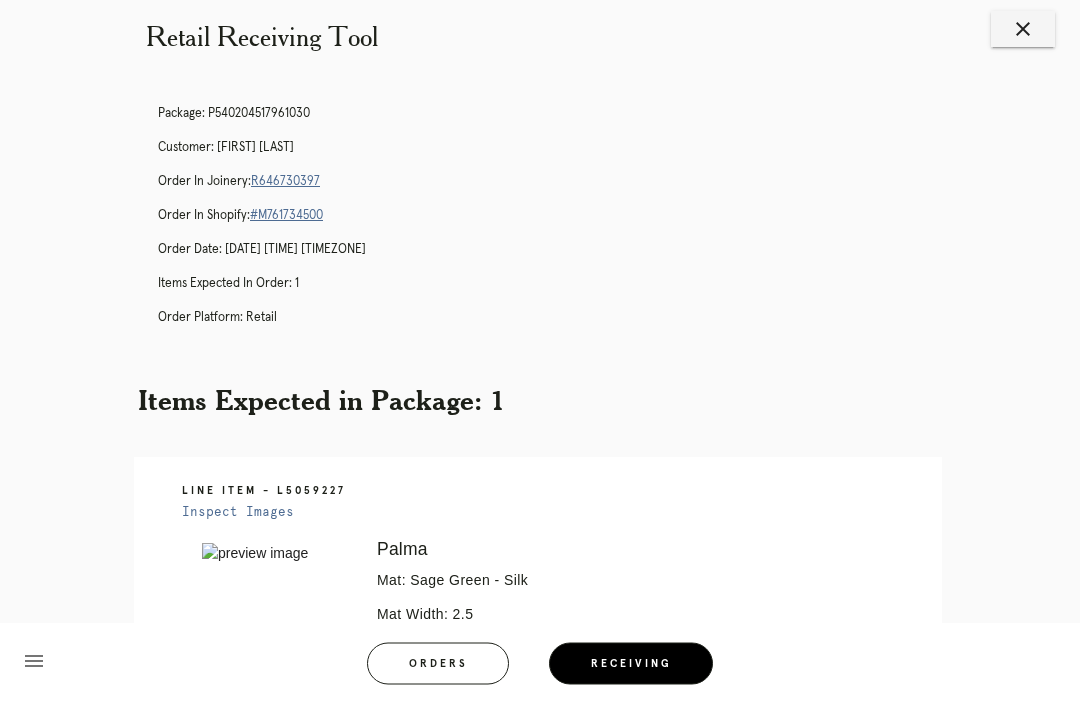 scroll, scrollTop: 31, scrollLeft: 0, axis: vertical 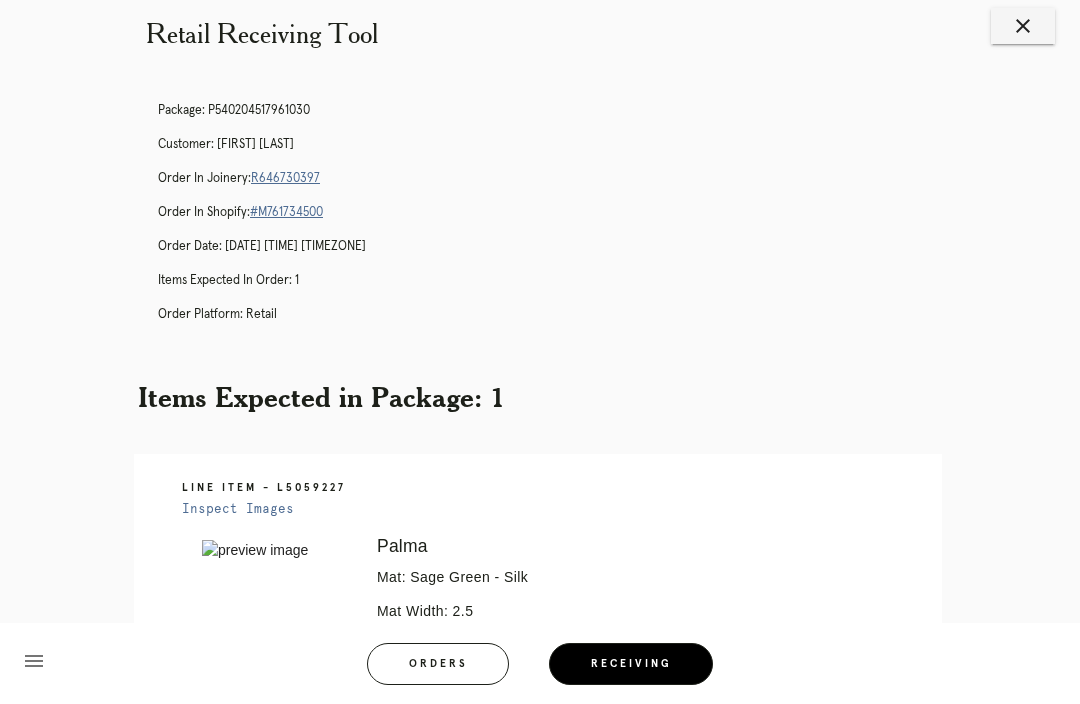 click on "R646730397" at bounding box center (285, 178) 